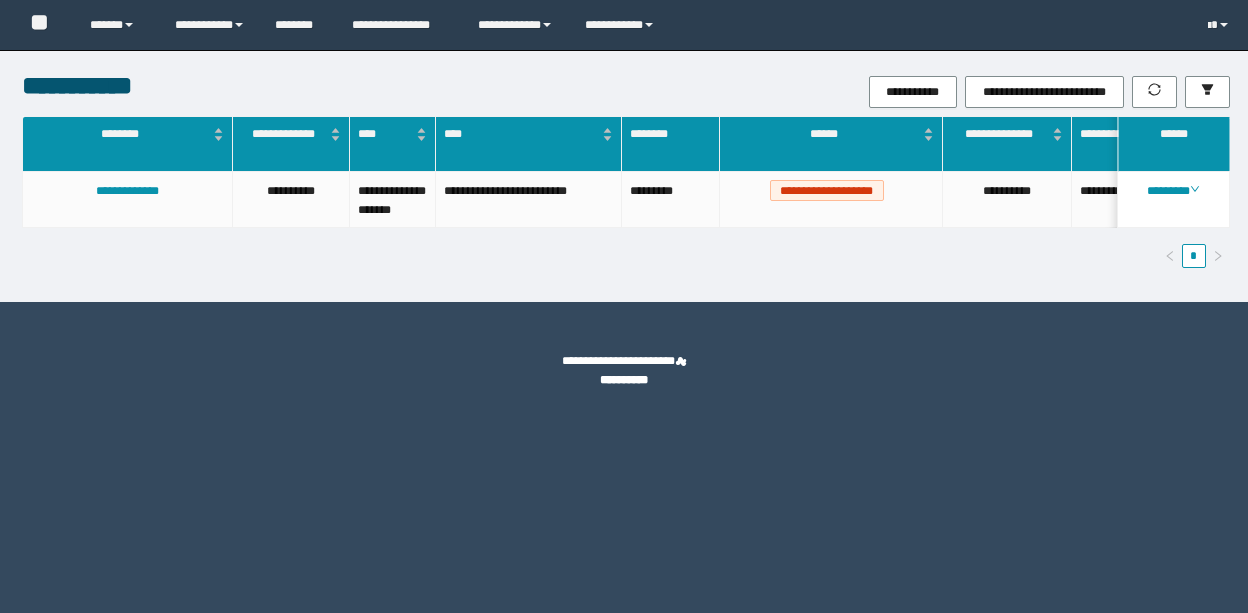 scroll, scrollTop: 0, scrollLeft: 0, axis: both 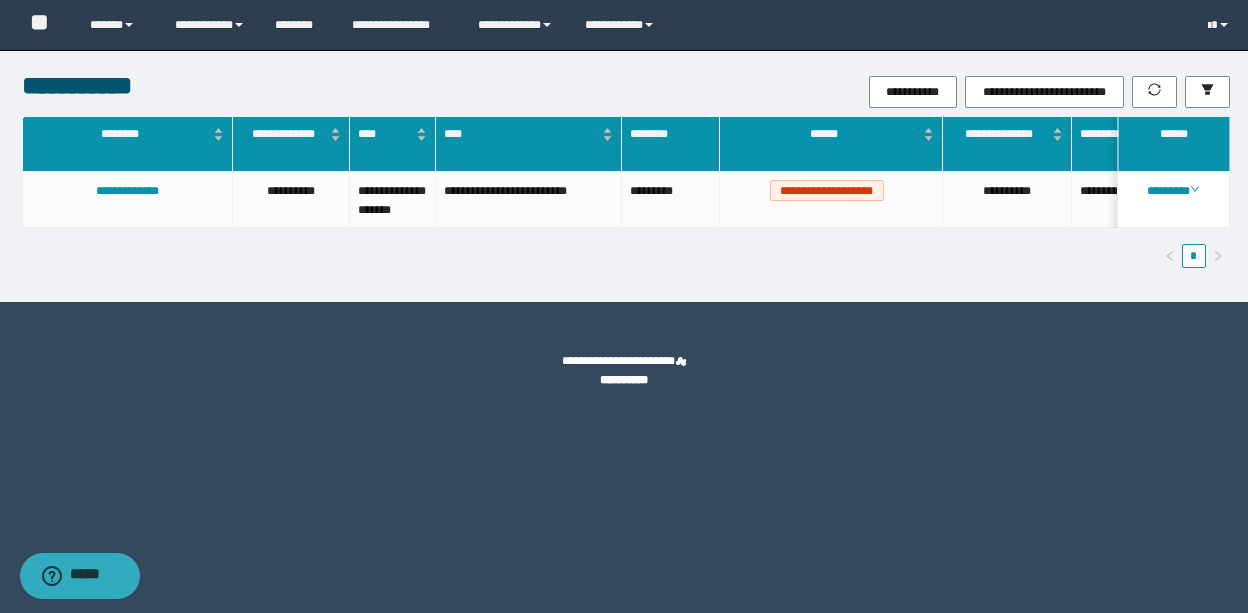 drag, startPoint x: 474, startPoint y: 502, endPoint x: 430, endPoint y: 384, distance: 125.93649 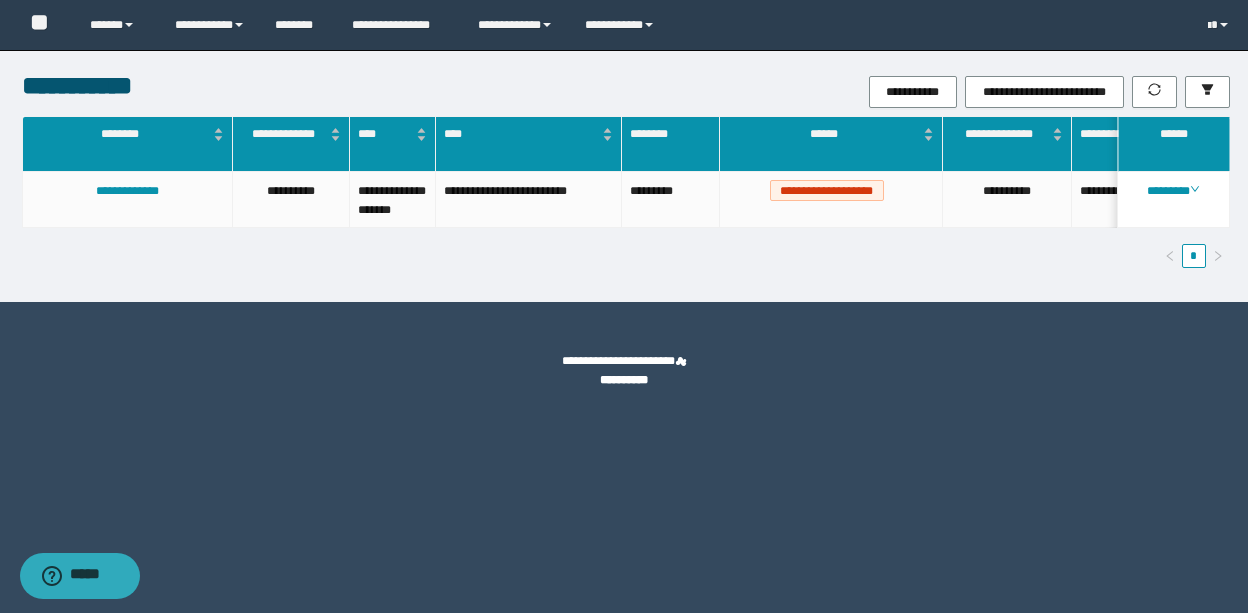 click on "**********" at bounding box center [624, 306] 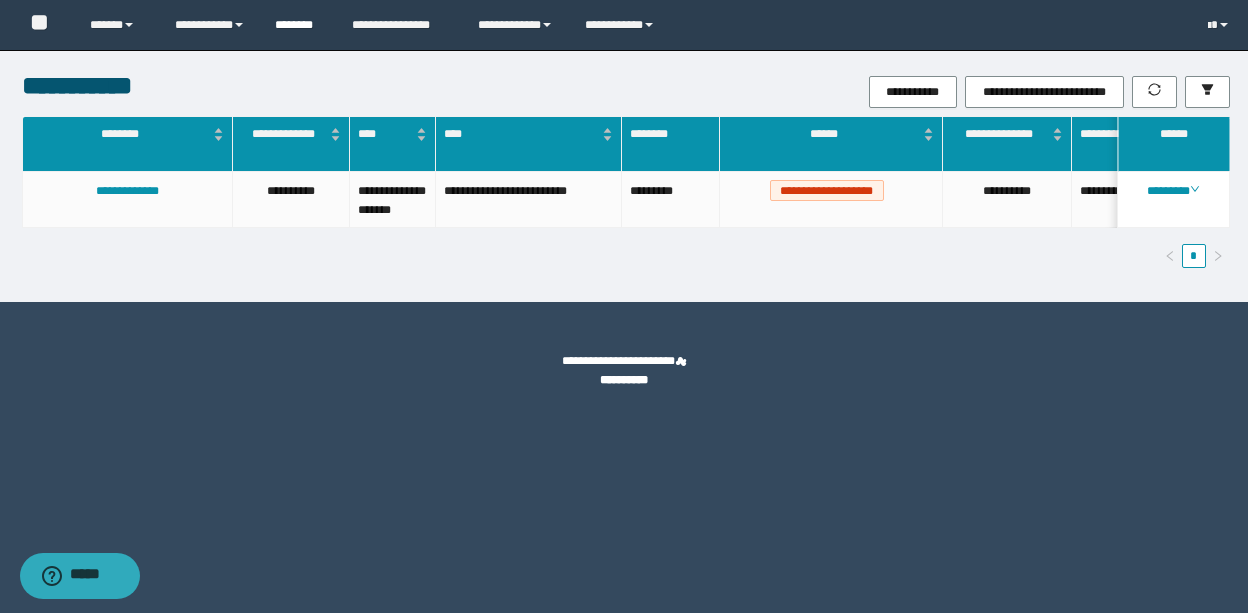 click on "********" at bounding box center (298, 25) 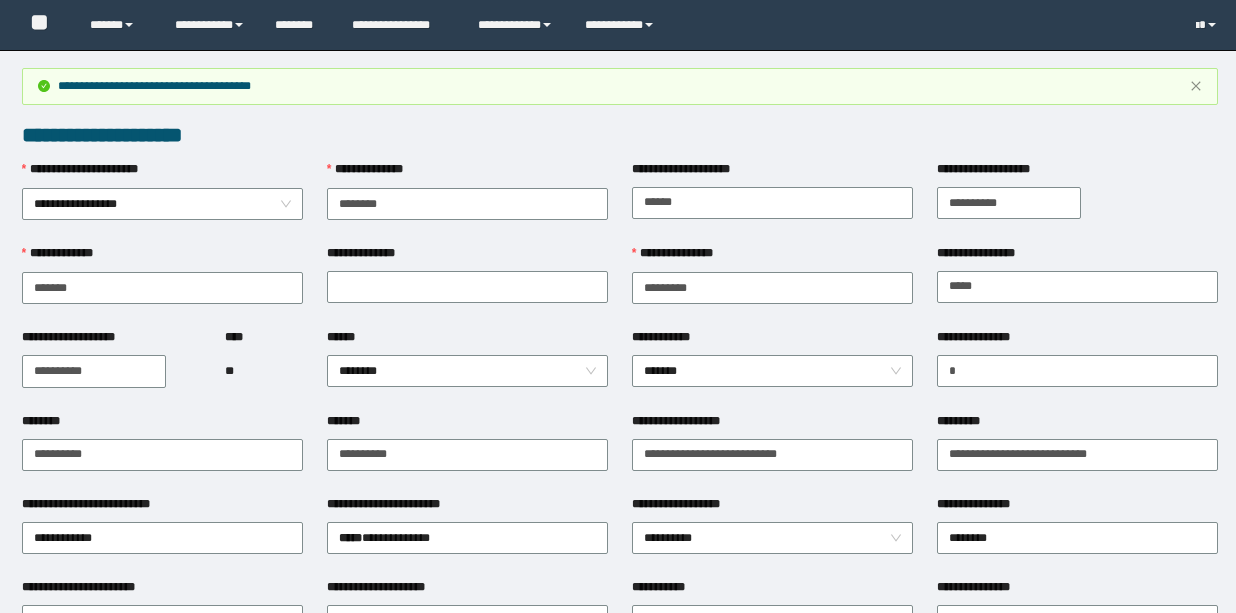 scroll, scrollTop: 1140, scrollLeft: 0, axis: vertical 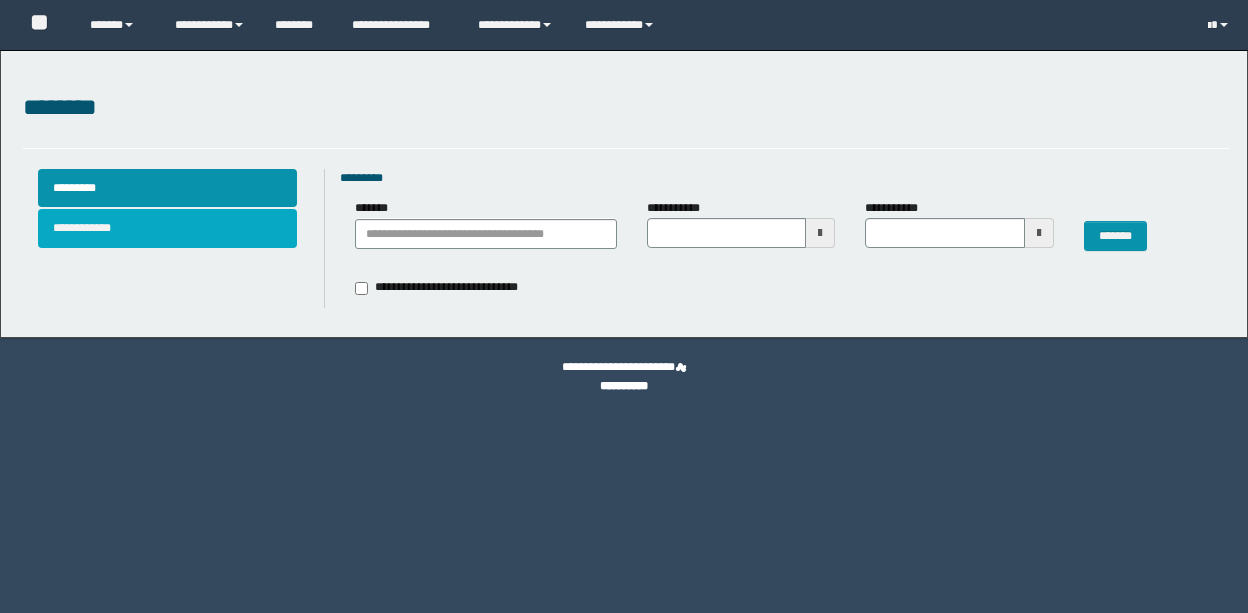 click on "**********" at bounding box center (168, 228) 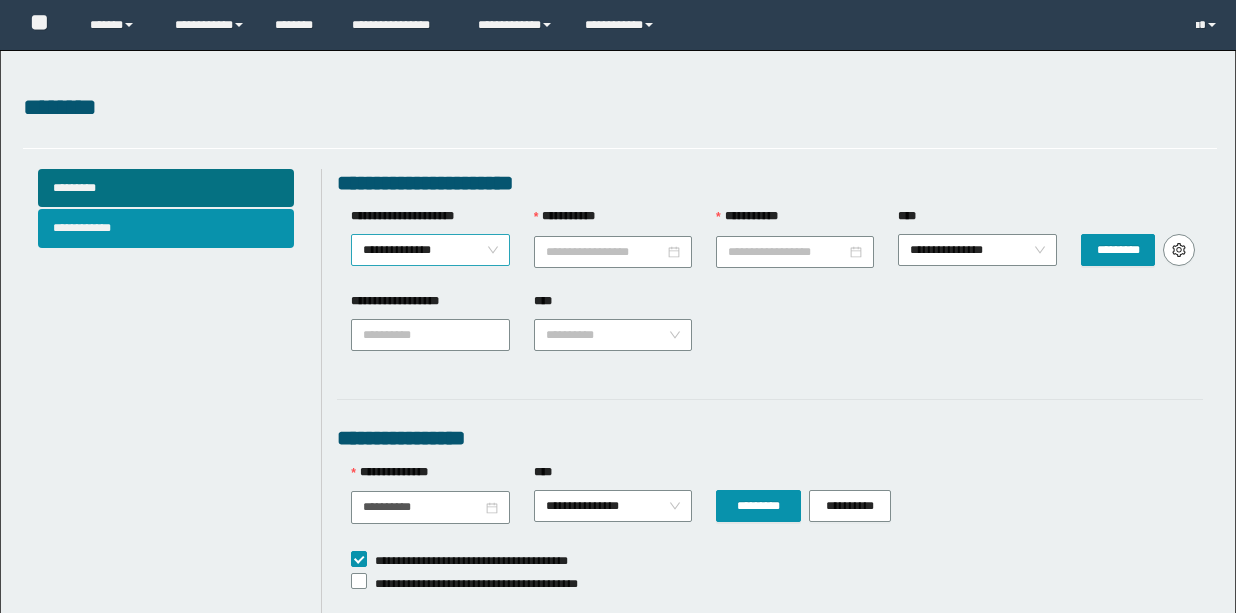 scroll, scrollTop: 0, scrollLeft: 0, axis: both 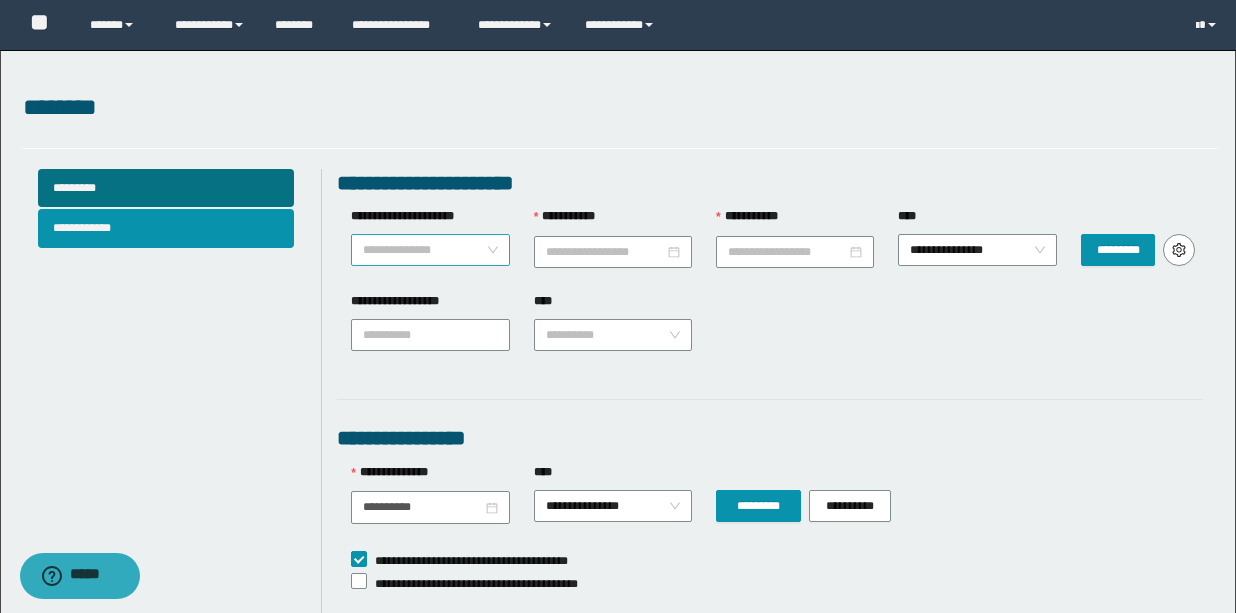 click on "**********" at bounding box center [430, 250] 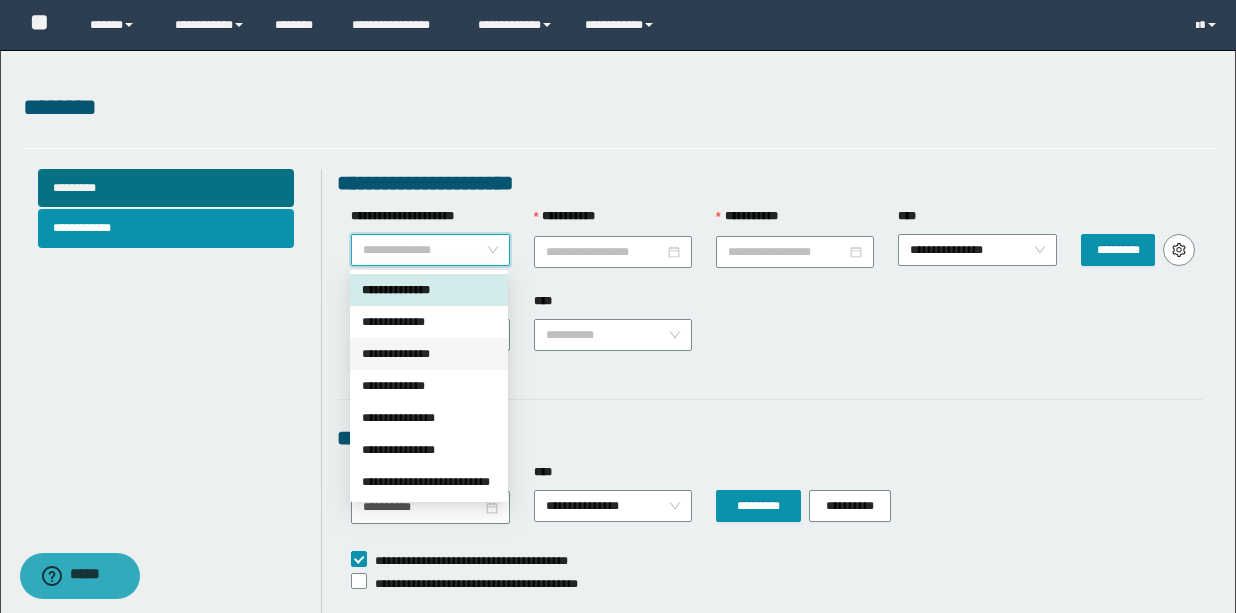 click on "**********" at bounding box center (429, 354) 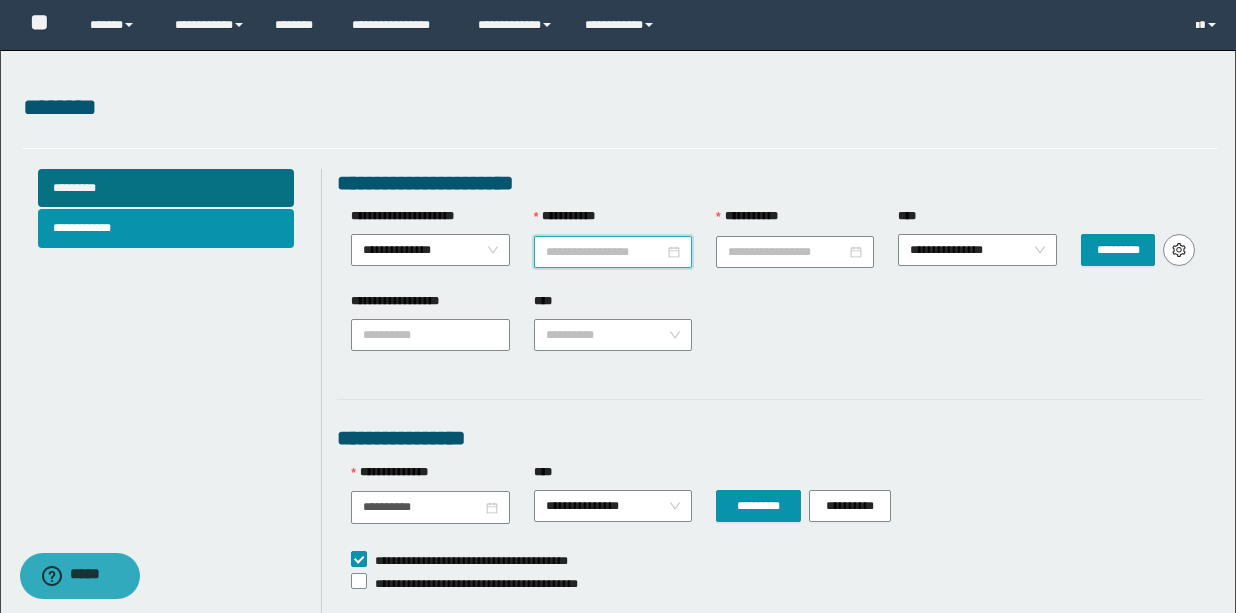 click on "**********" at bounding box center [605, 252] 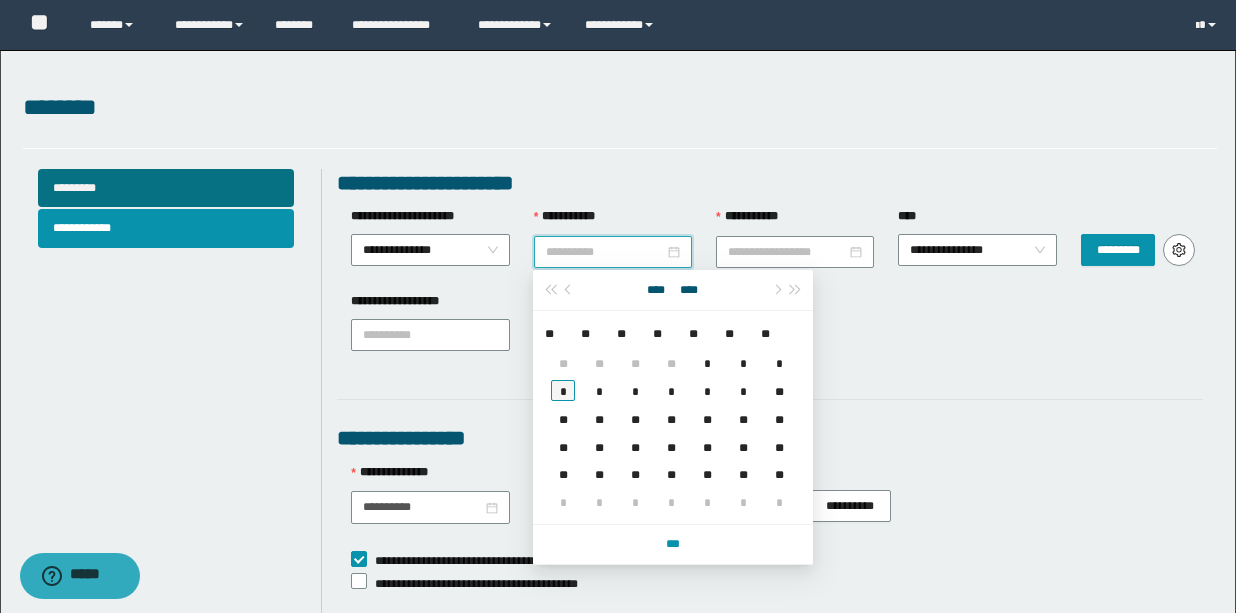 click on "*" at bounding box center [563, 390] 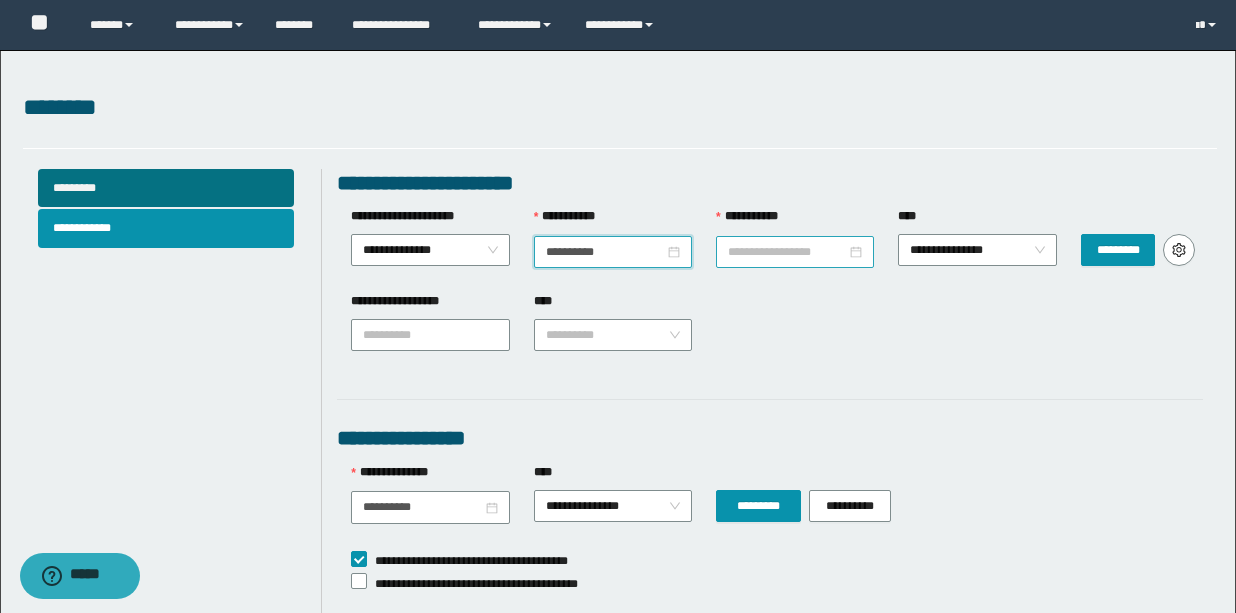 click on "**********" at bounding box center (787, 252) 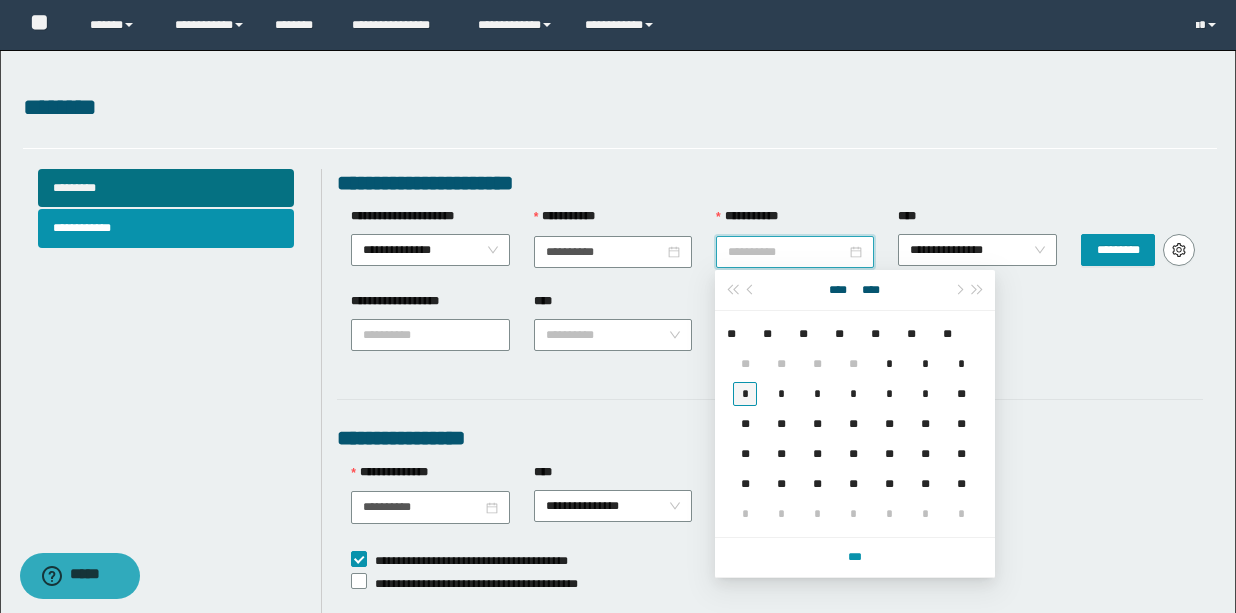 click on "*" at bounding box center [745, 394] 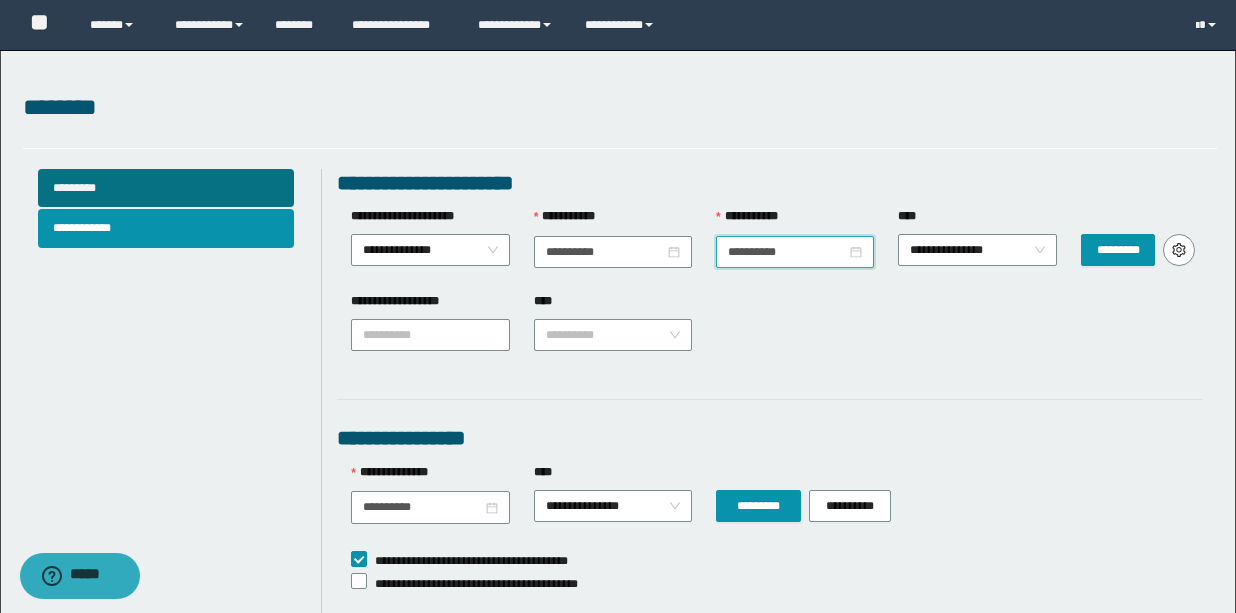 click on "**********" at bounding box center [776, 333] 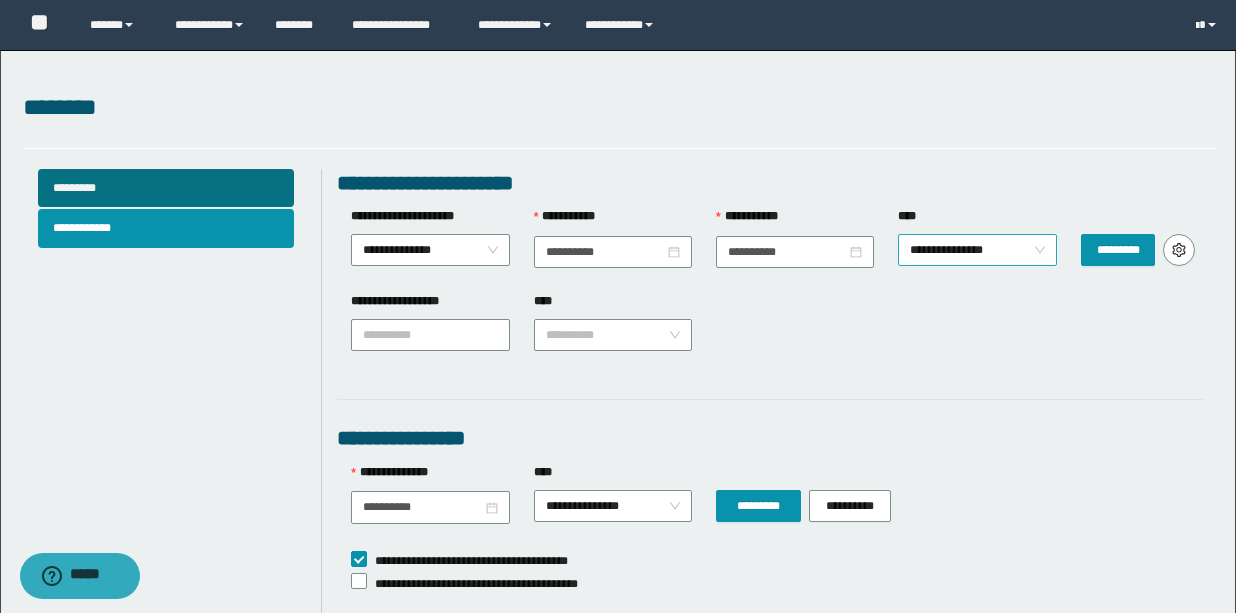 click on "**********" at bounding box center (977, 250) 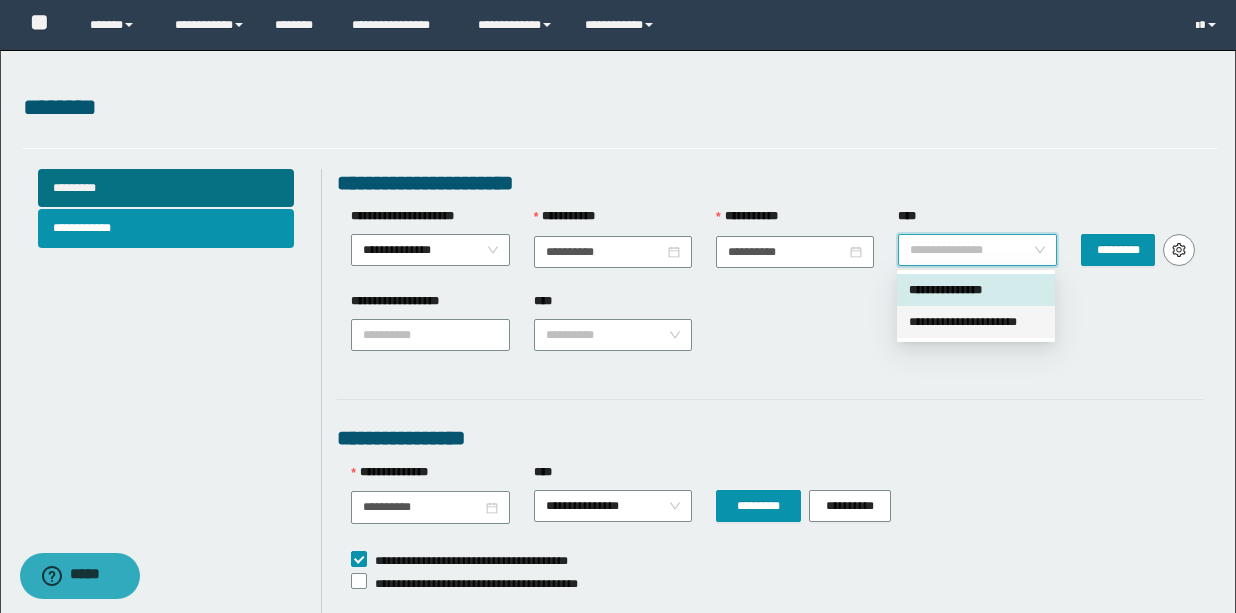 click on "**********" at bounding box center (976, 322) 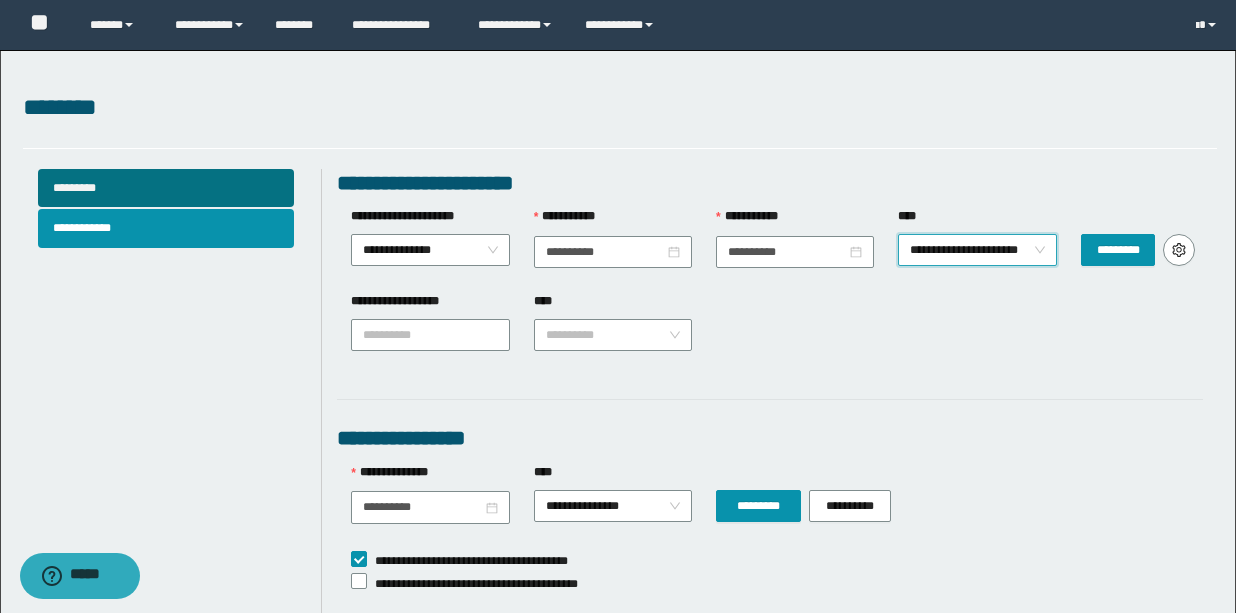 click on "**********" at bounding box center (618, 619) 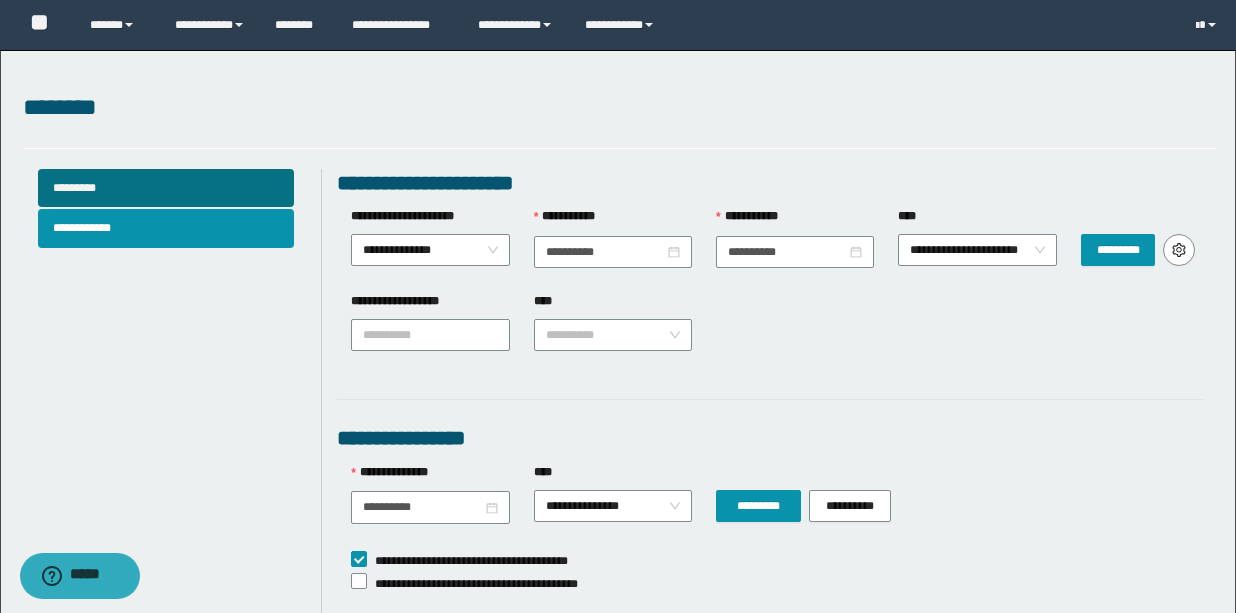 click on "**********" at bounding box center [776, 333] 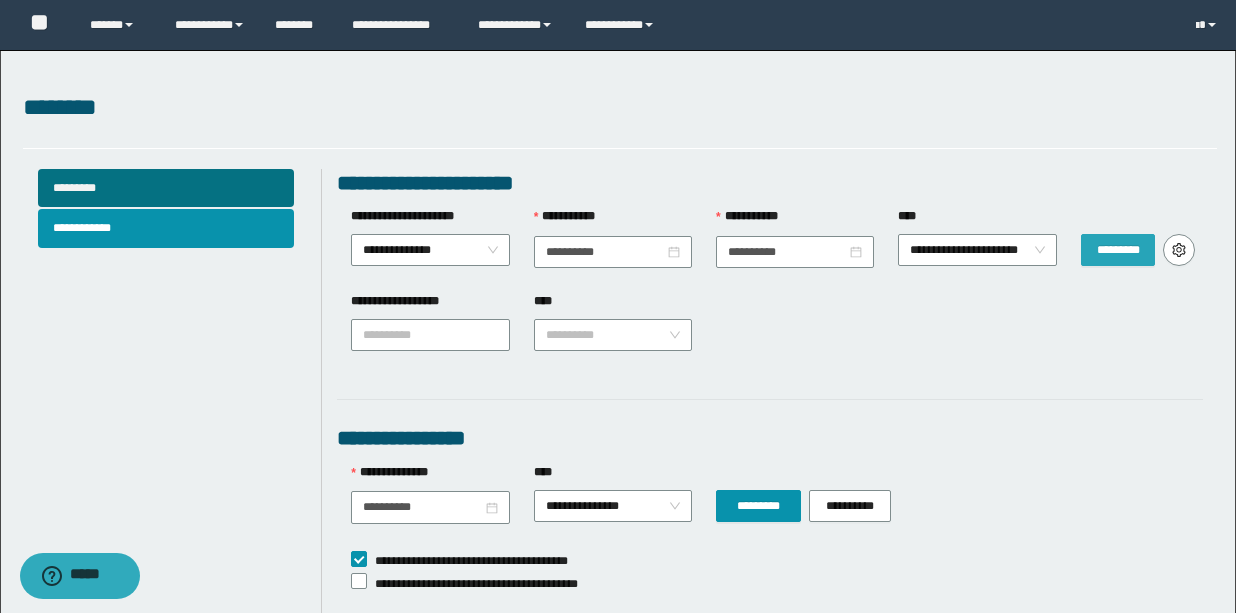 click on "*********" at bounding box center [1118, 250] 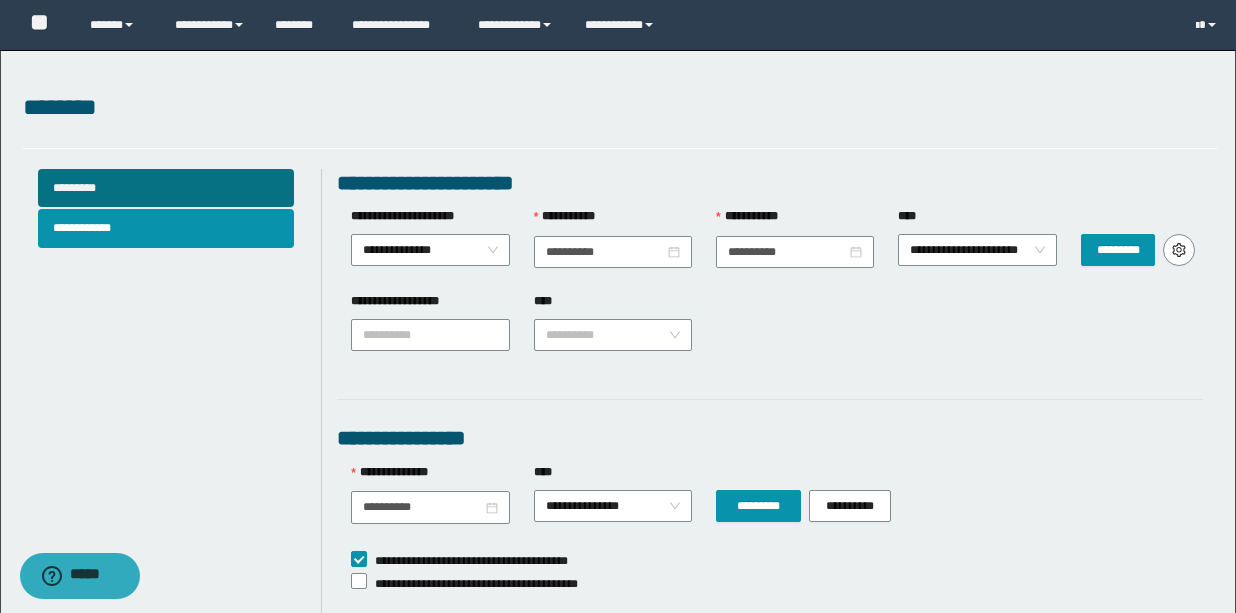 click on "**********" at bounding box center [769, 438] 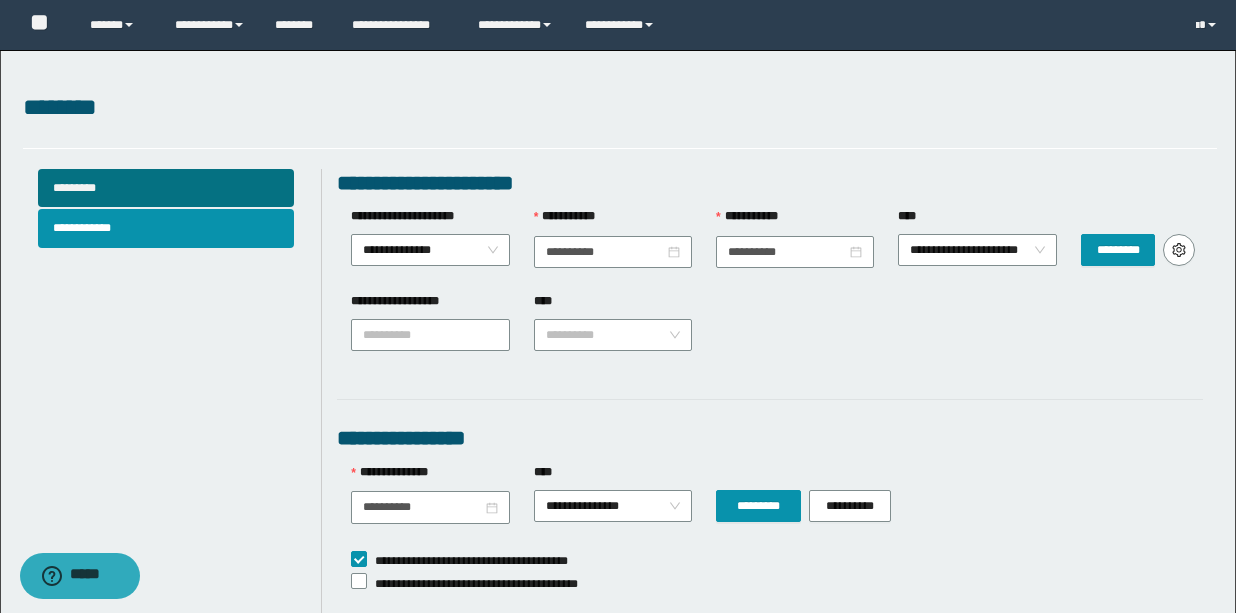 click on "**********" at bounding box center [620, 663] 